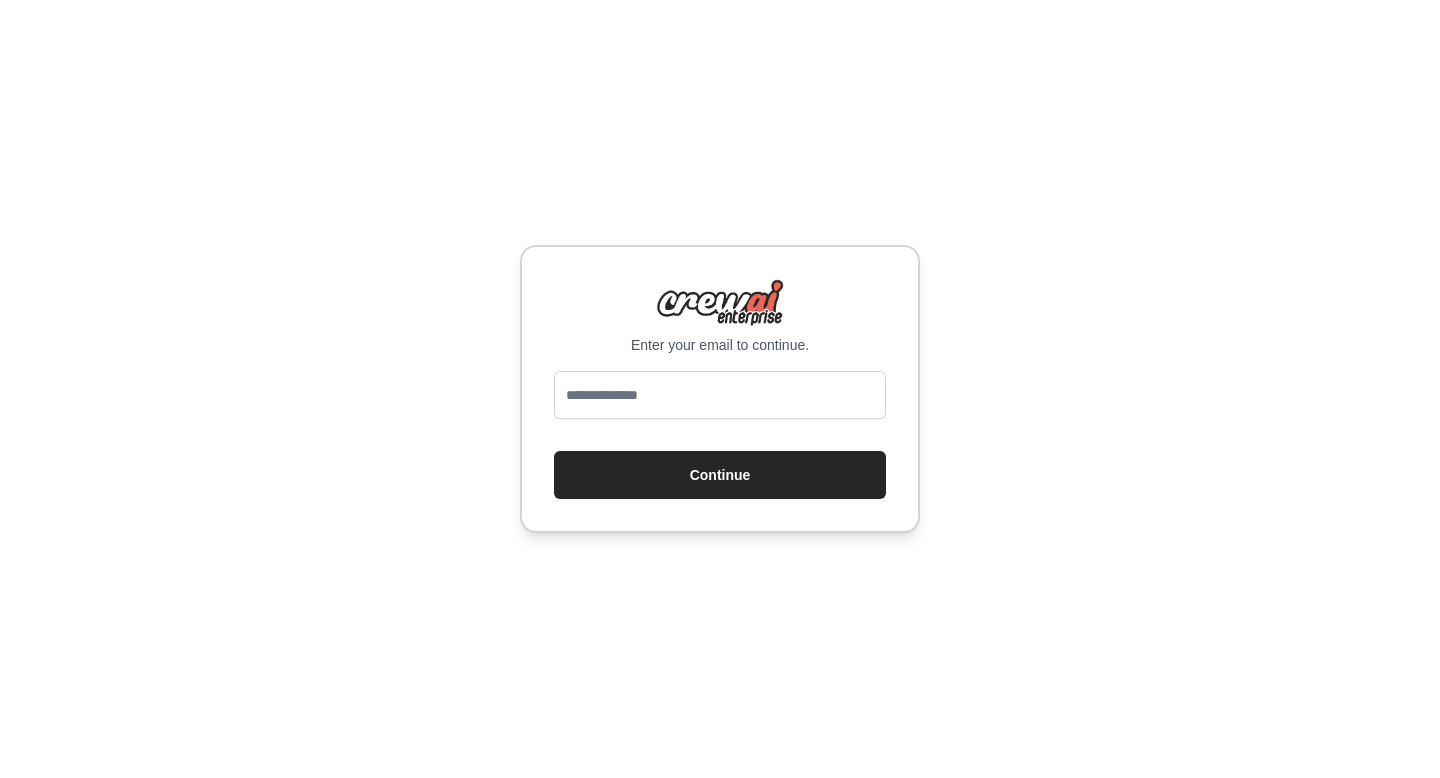 scroll, scrollTop: 0, scrollLeft: 0, axis: both 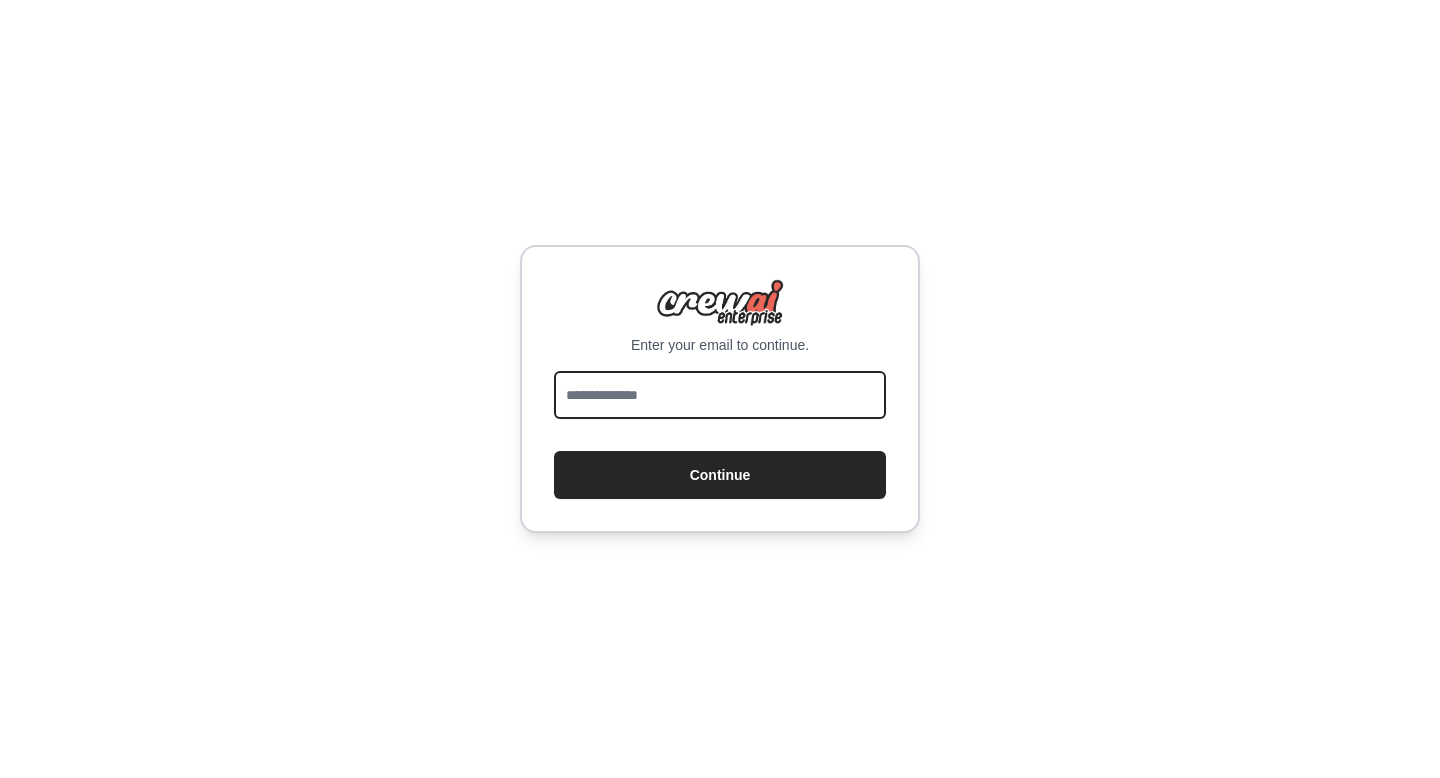 click at bounding box center [720, 395] 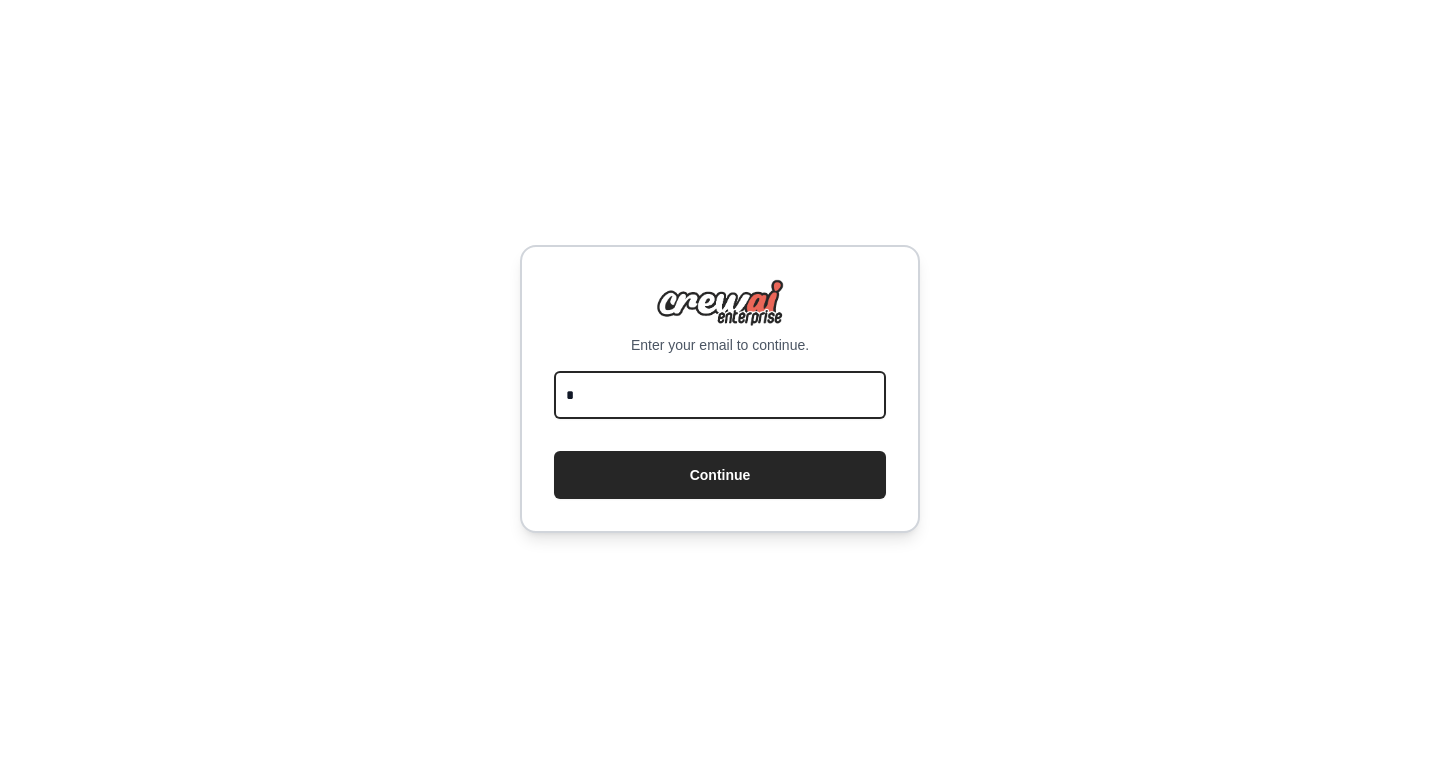 type on "**********" 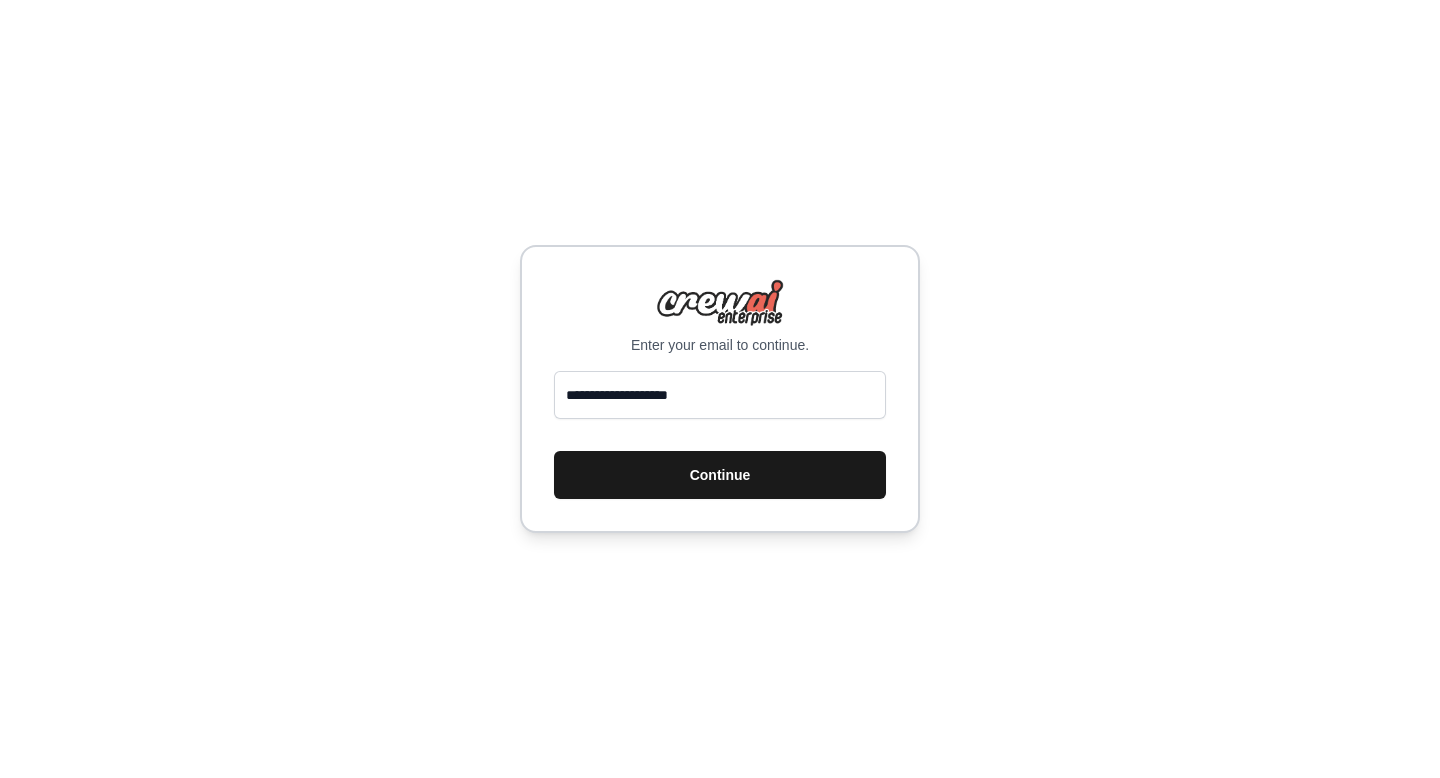 click on "Continue" at bounding box center [720, 475] 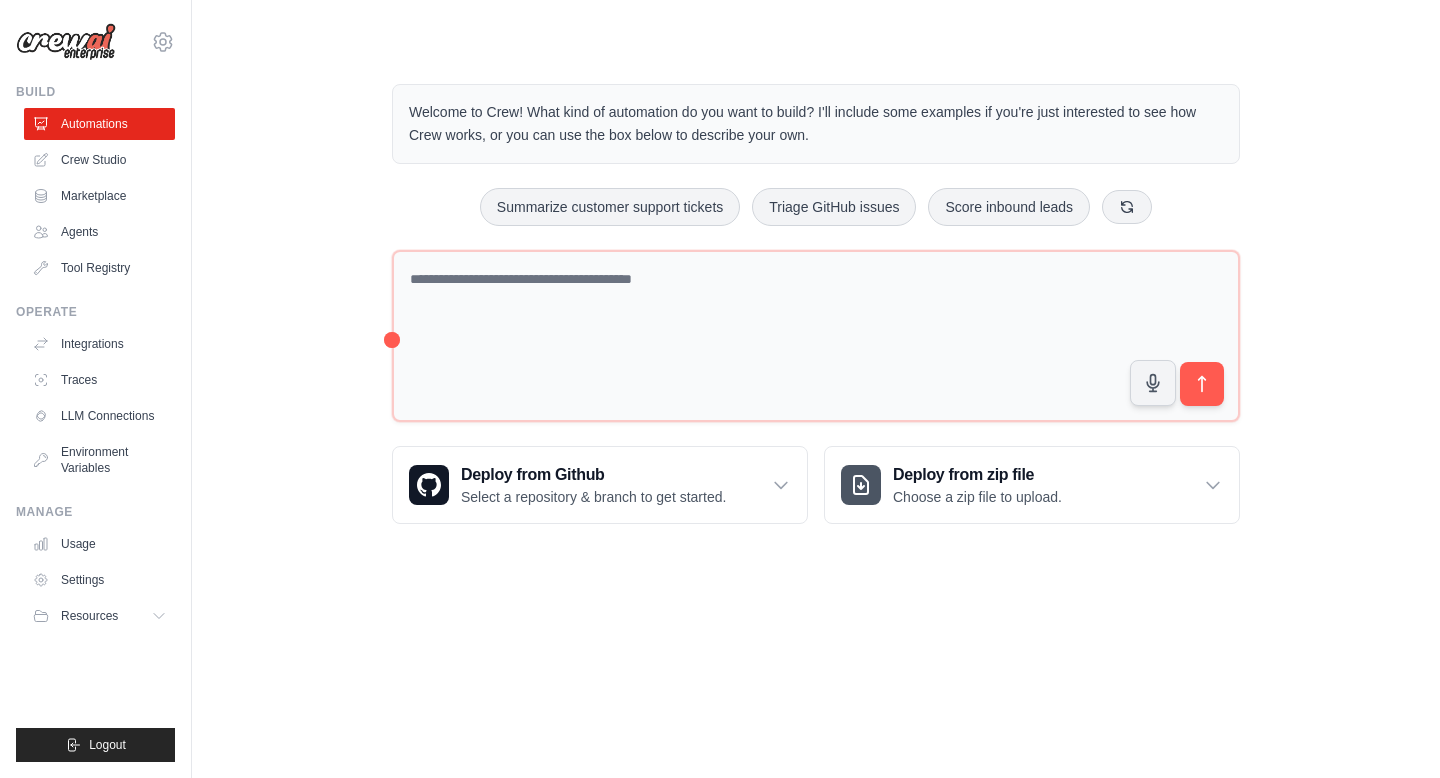 scroll, scrollTop: 0, scrollLeft: 0, axis: both 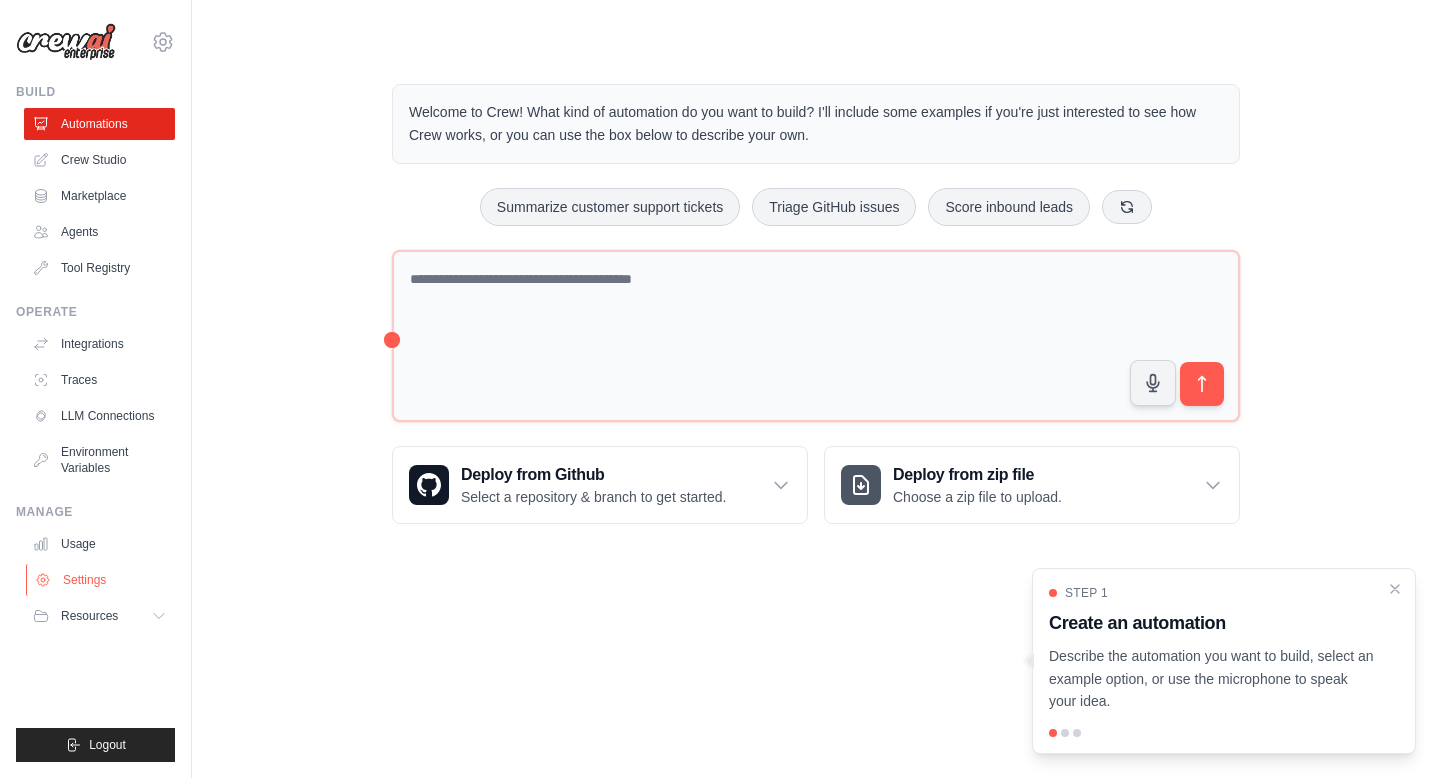 click on "Settings" at bounding box center (101, 580) 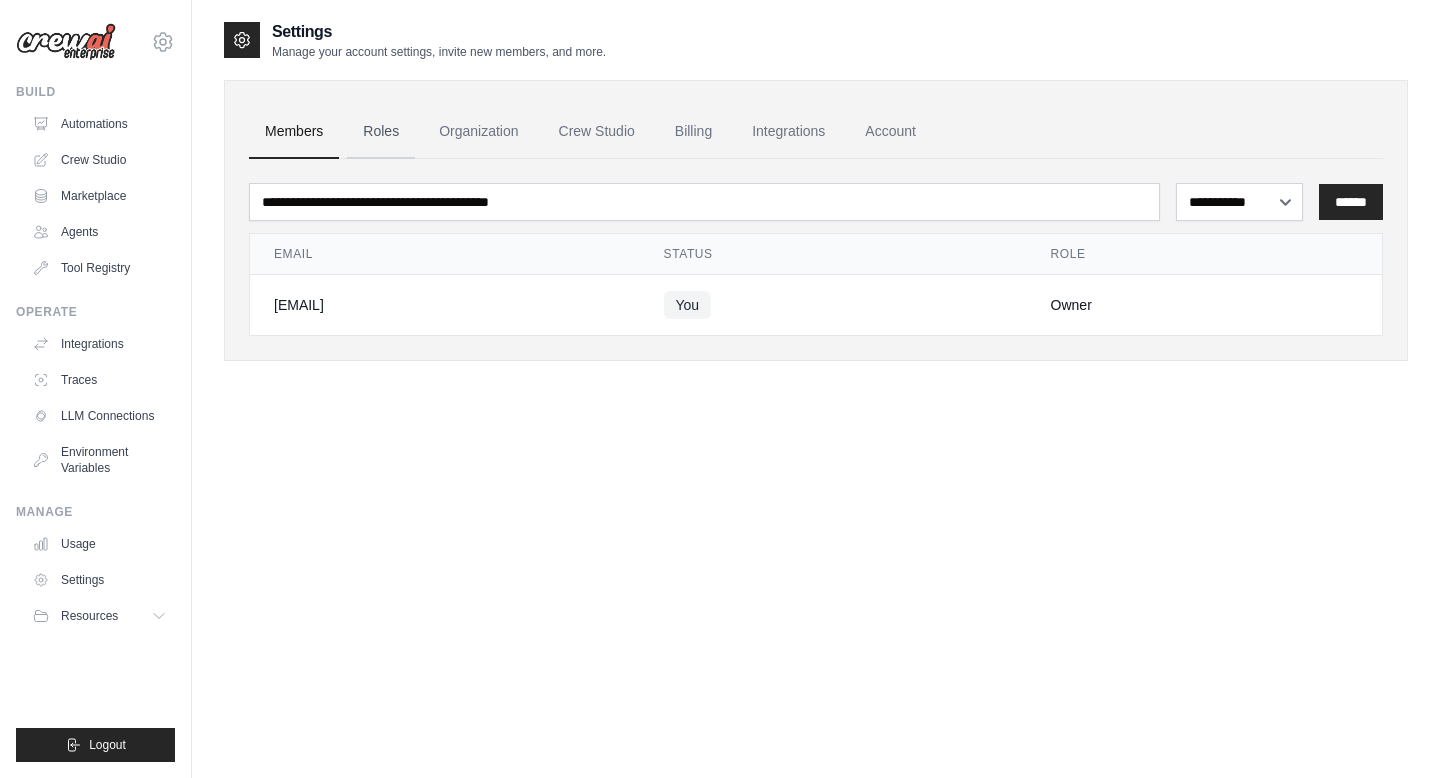 click on "Roles" at bounding box center [381, 132] 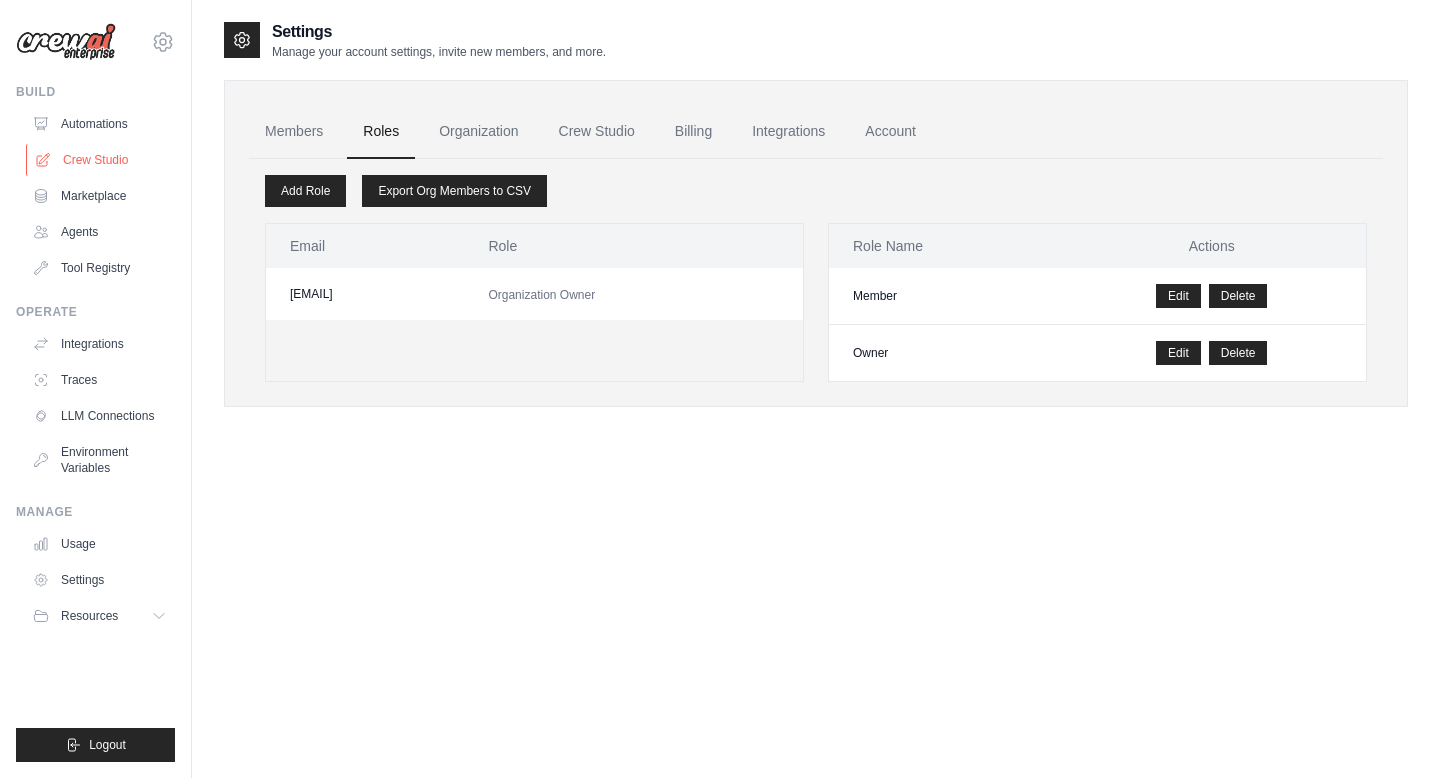 click on "Crew Studio" at bounding box center [101, 160] 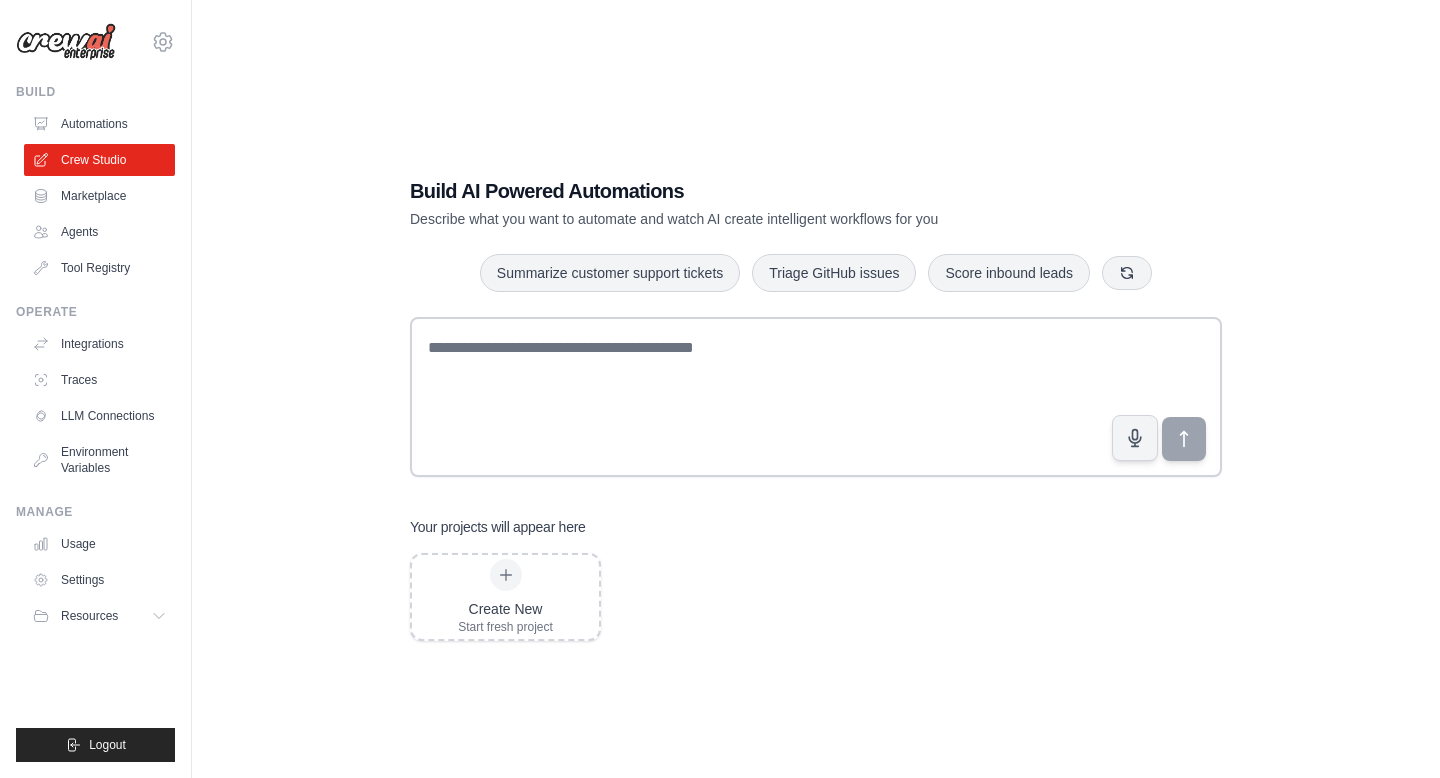 scroll, scrollTop: 0, scrollLeft: 0, axis: both 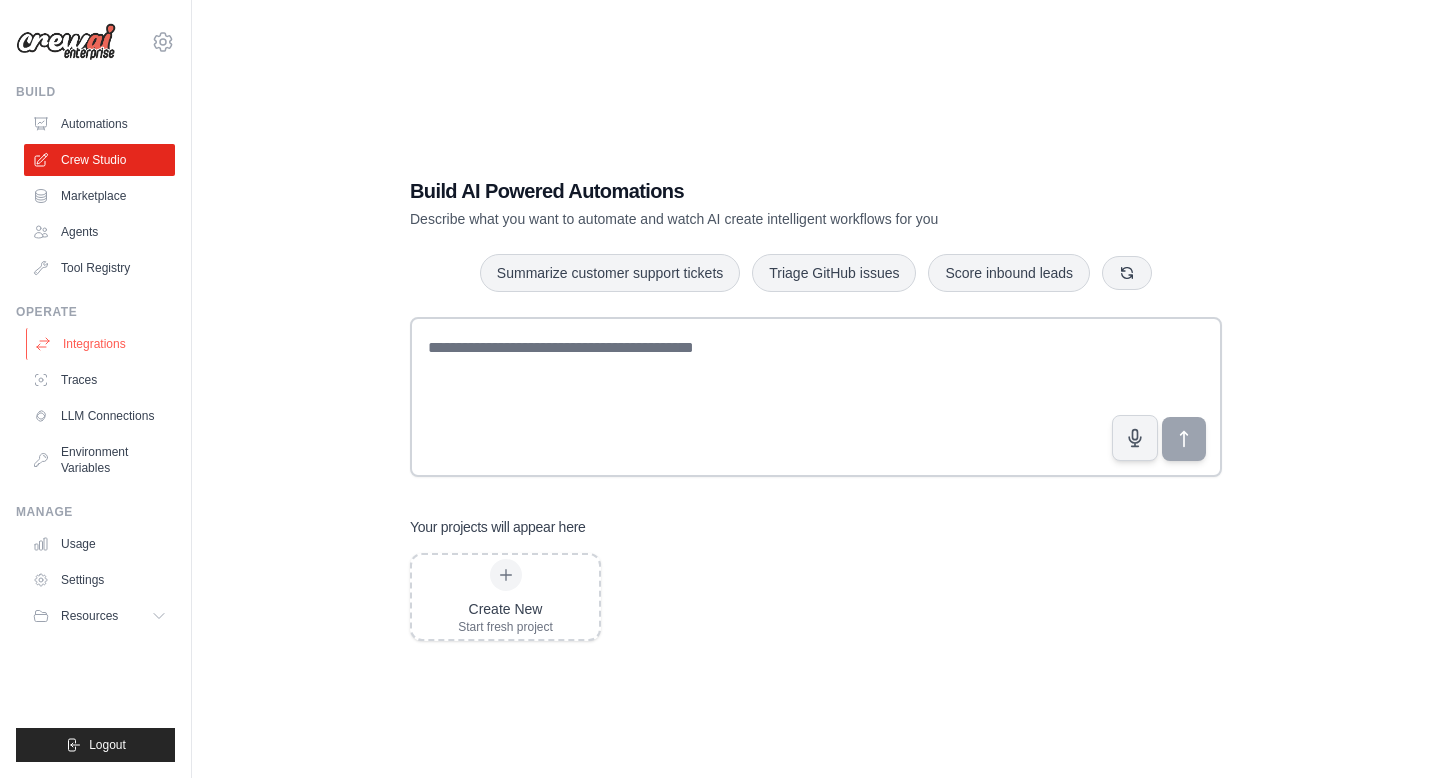click on "Integrations" at bounding box center (101, 344) 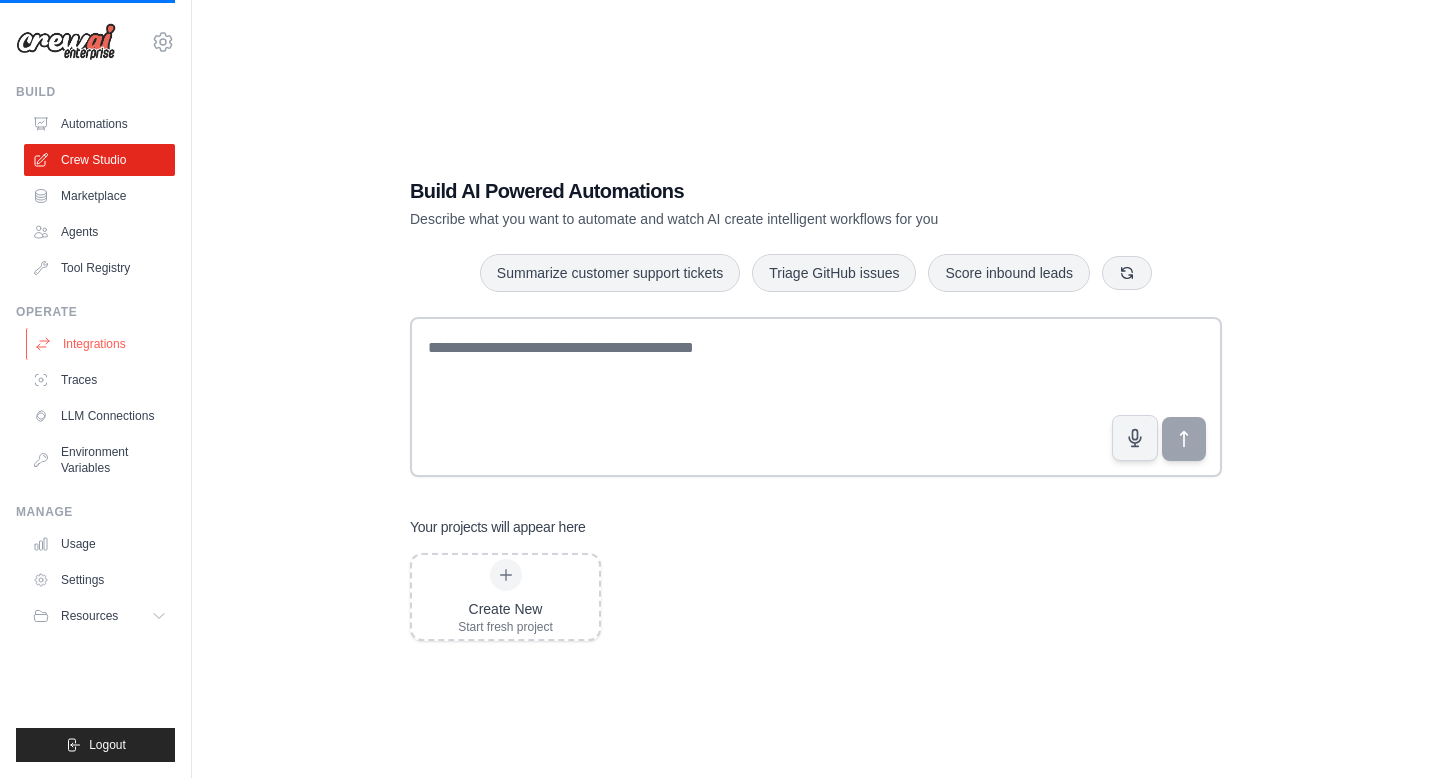 click on "Integrations" at bounding box center (101, 344) 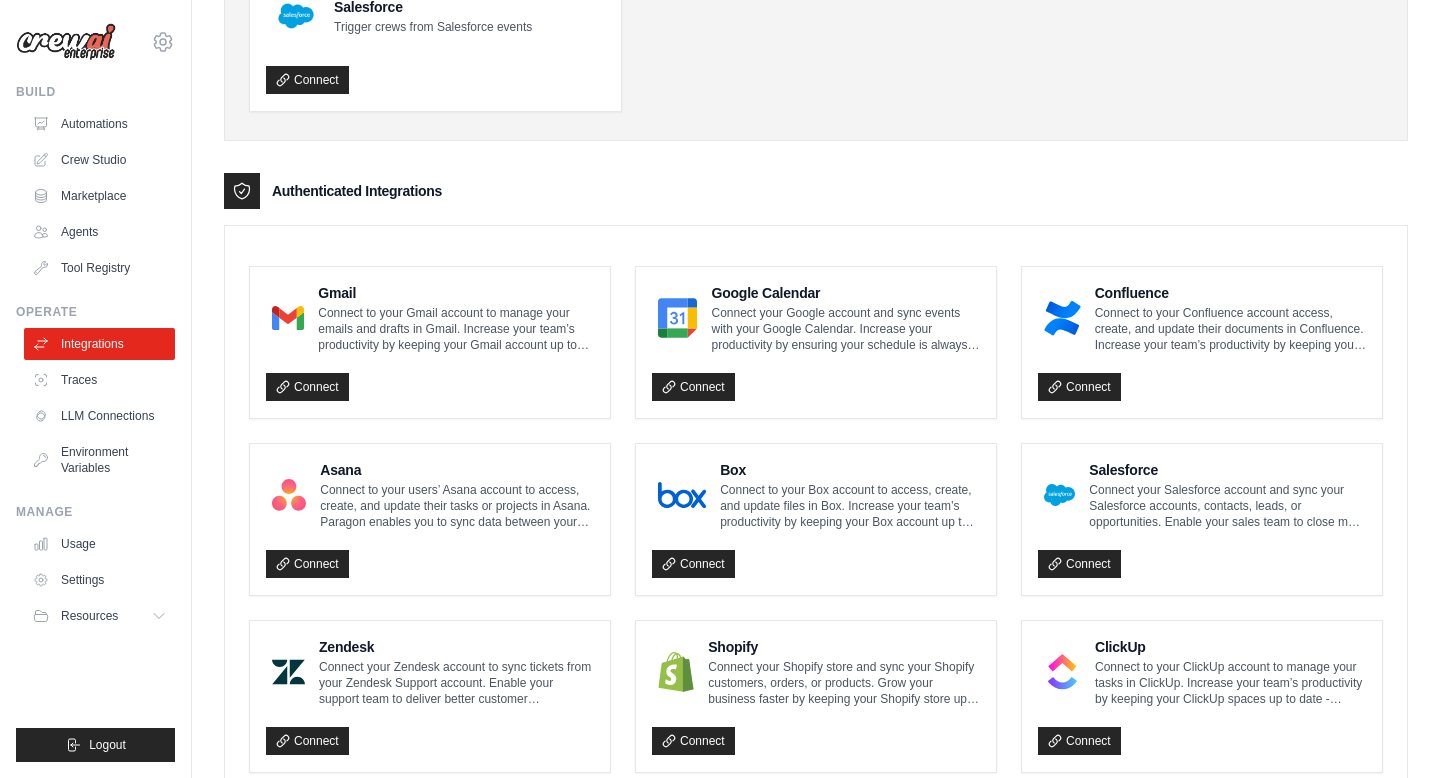 scroll, scrollTop: 0, scrollLeft: 0, axis: both 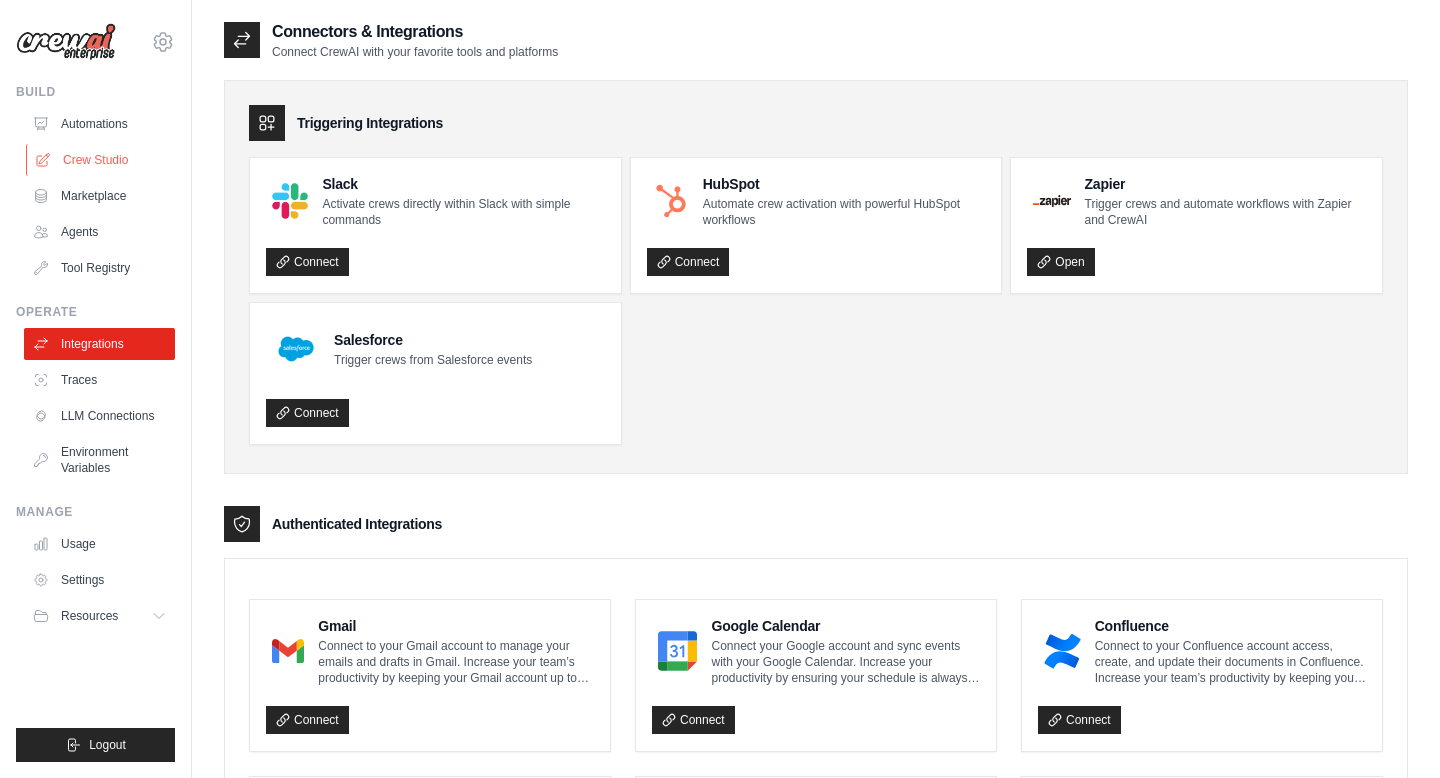 click on "Crew Studio" at bounding box center (101, 160) 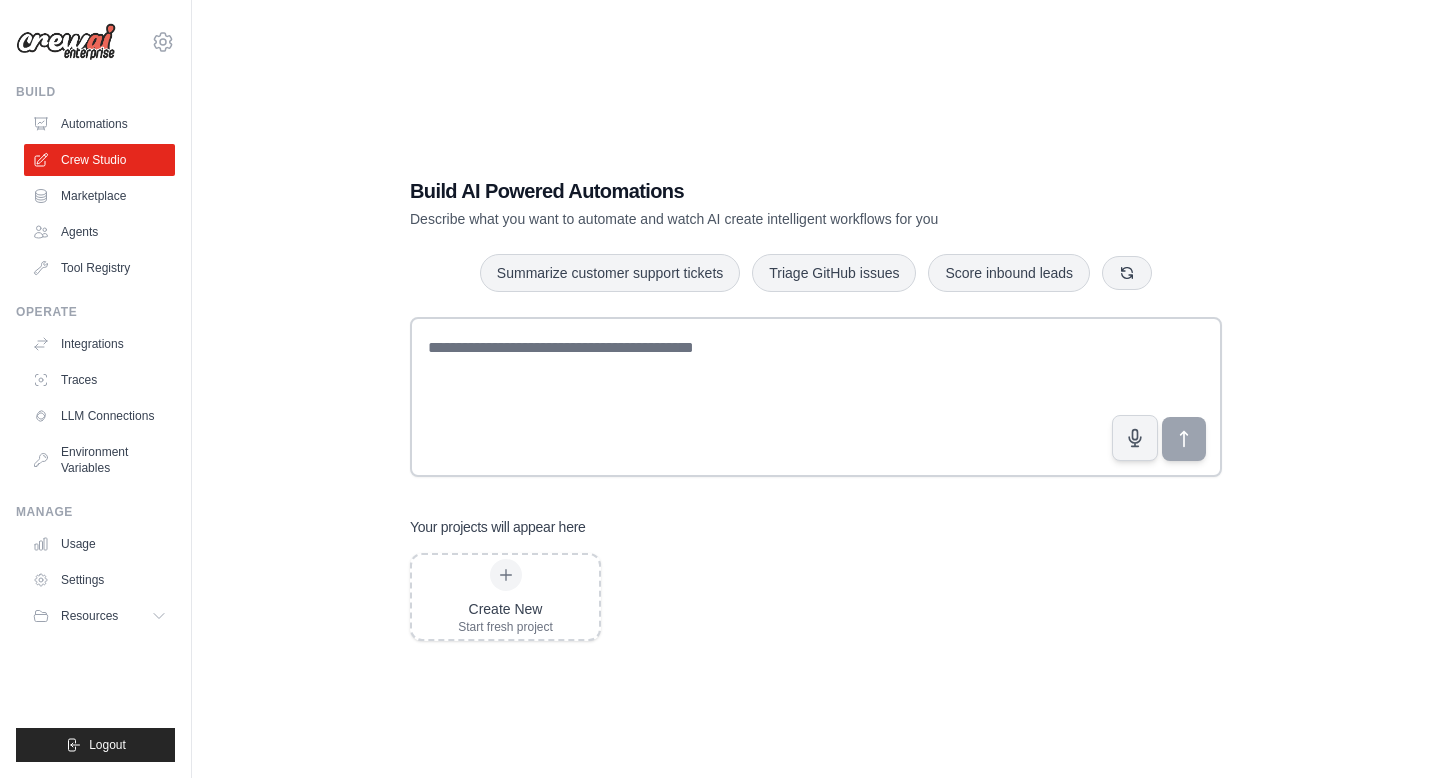 scroll, scrollTop: 0, scrollLeft: 0, axis: both 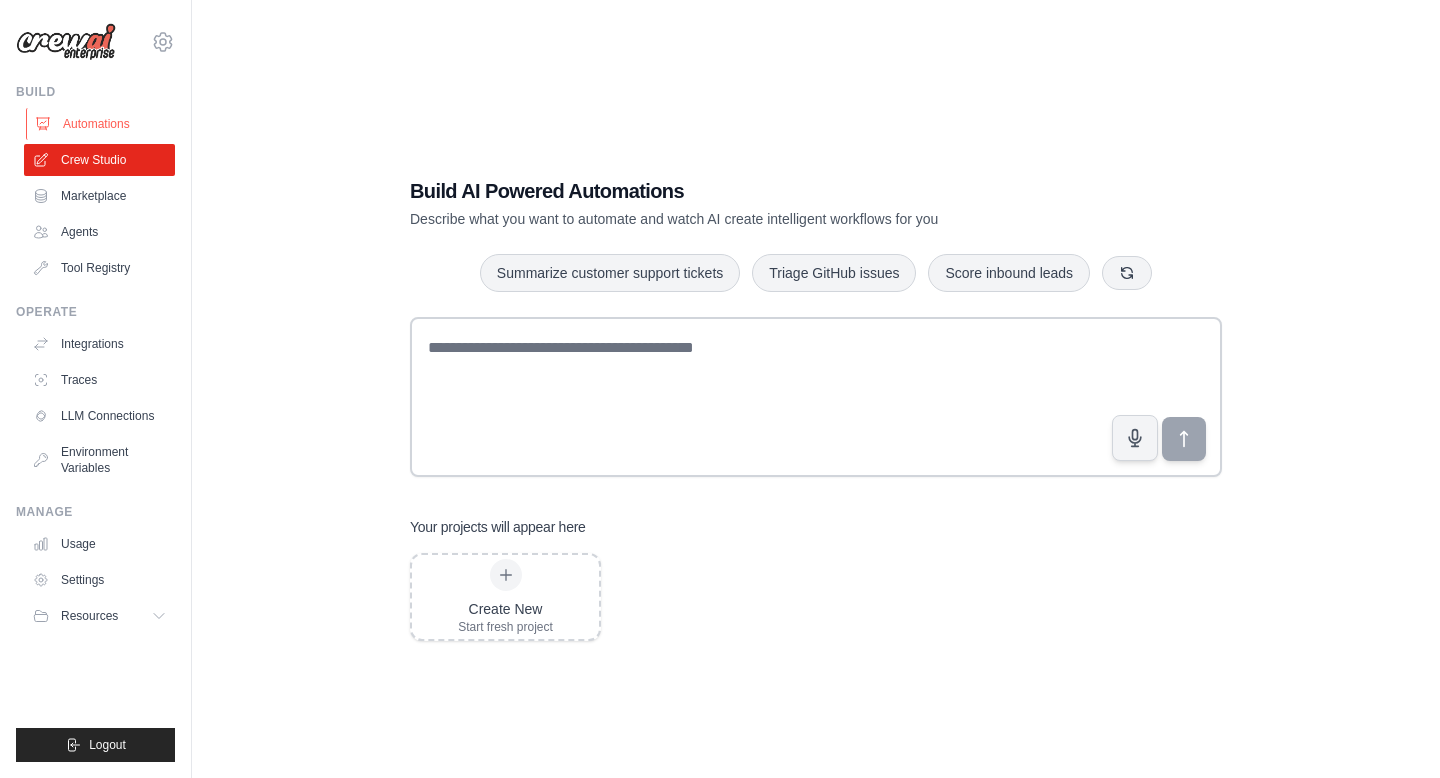 click on "Automations" at bounding box center (101, 124) 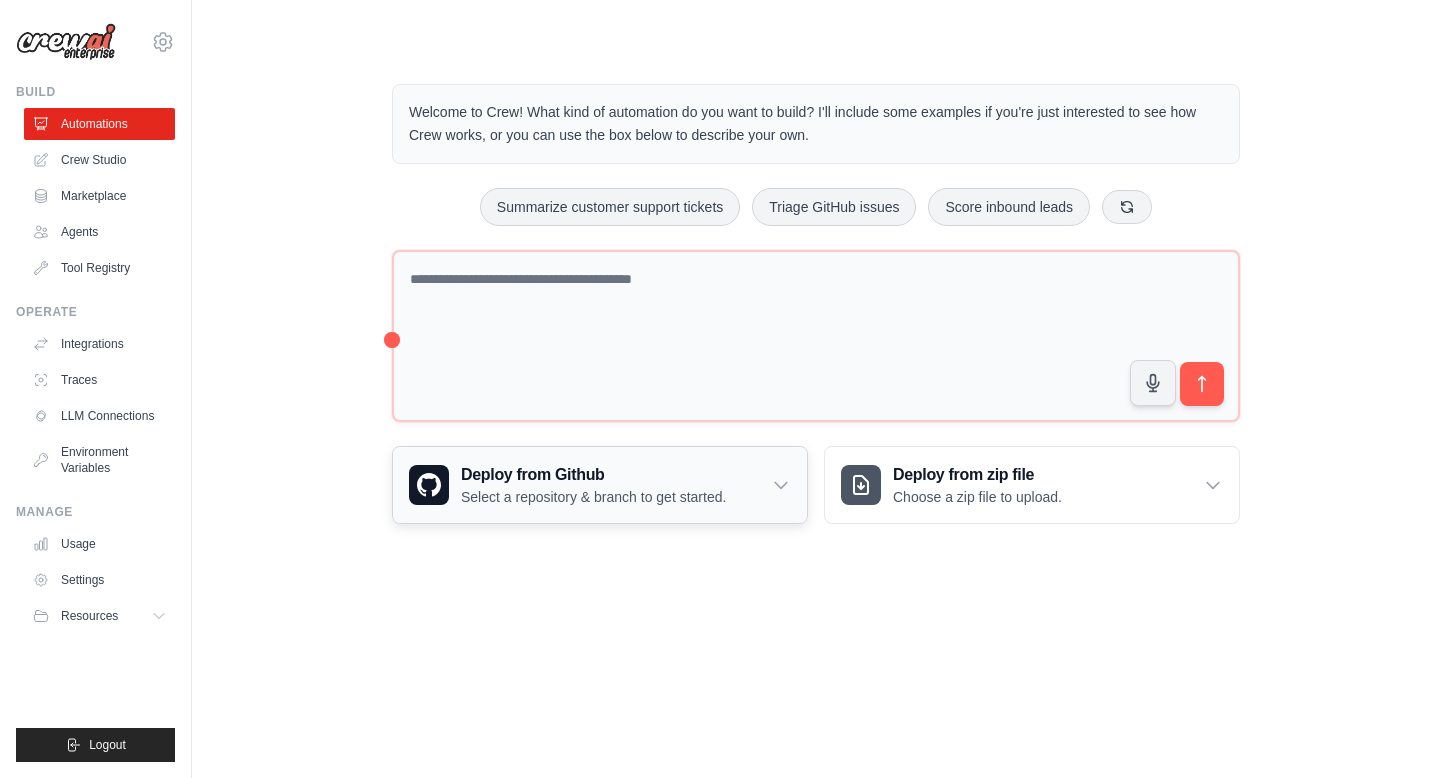 click on "Deploy from Github
Select a repository & branch to get started." at bounding box center [600, 485] 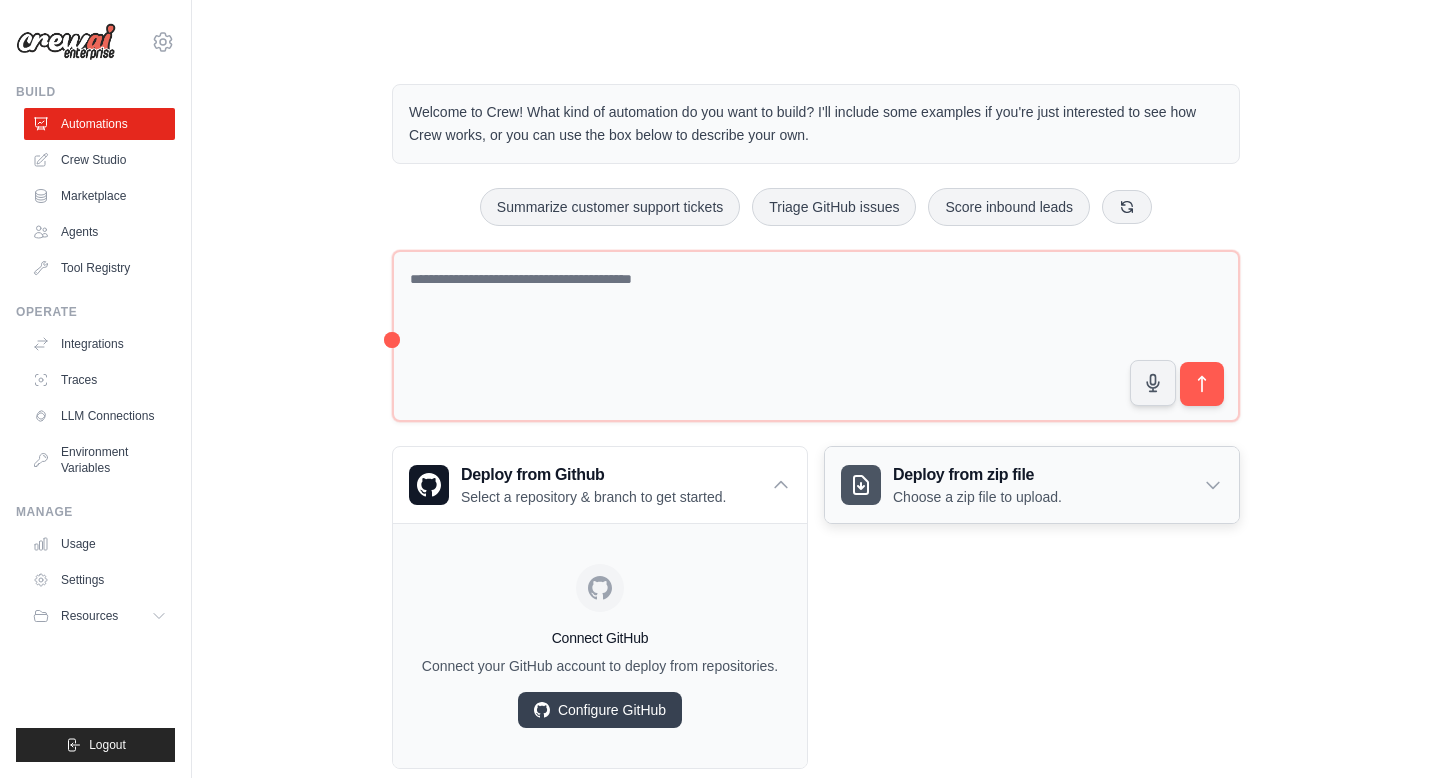 click on "Deploy from zip file" at bounding box center (977, 475) 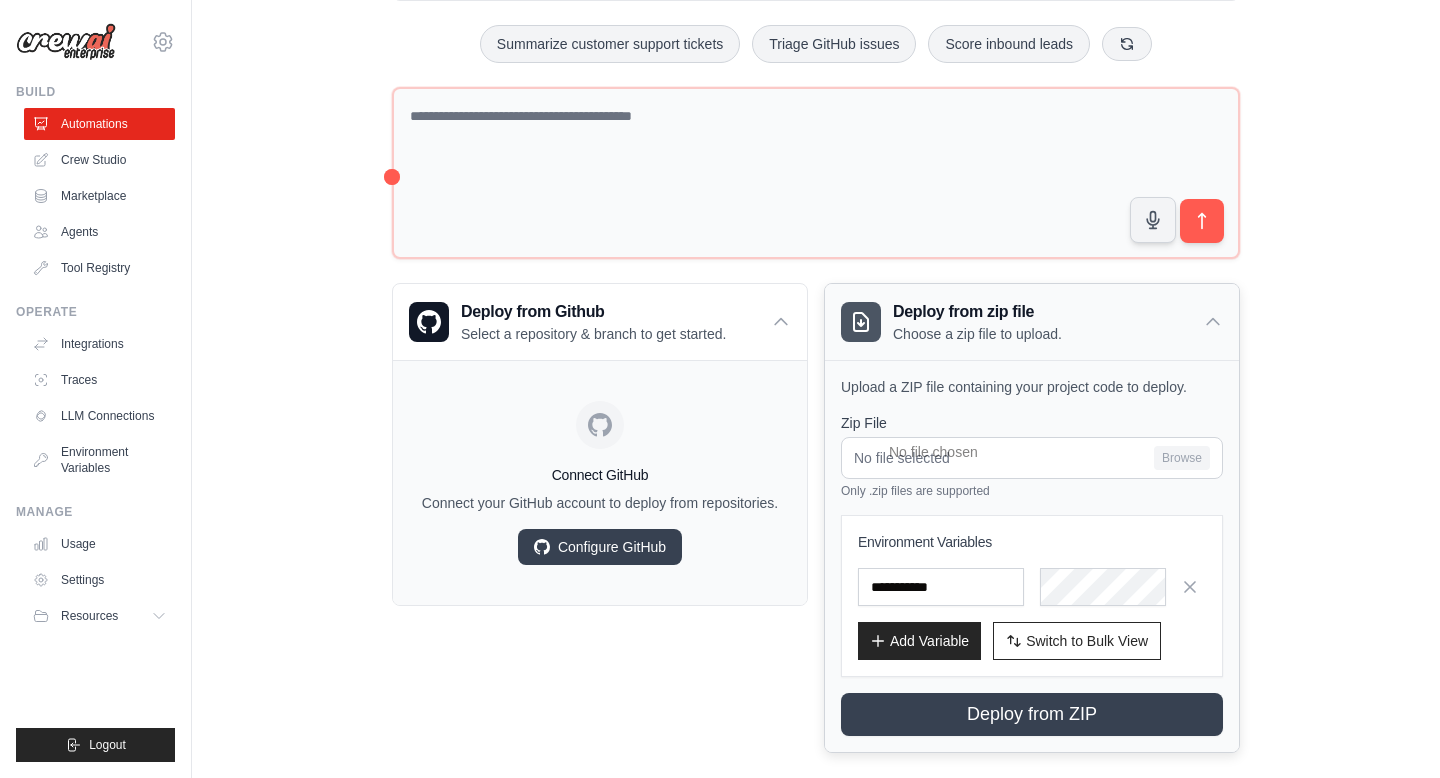 scroll, scrollTop: 207, scrollLeft: 0, axis: vertical 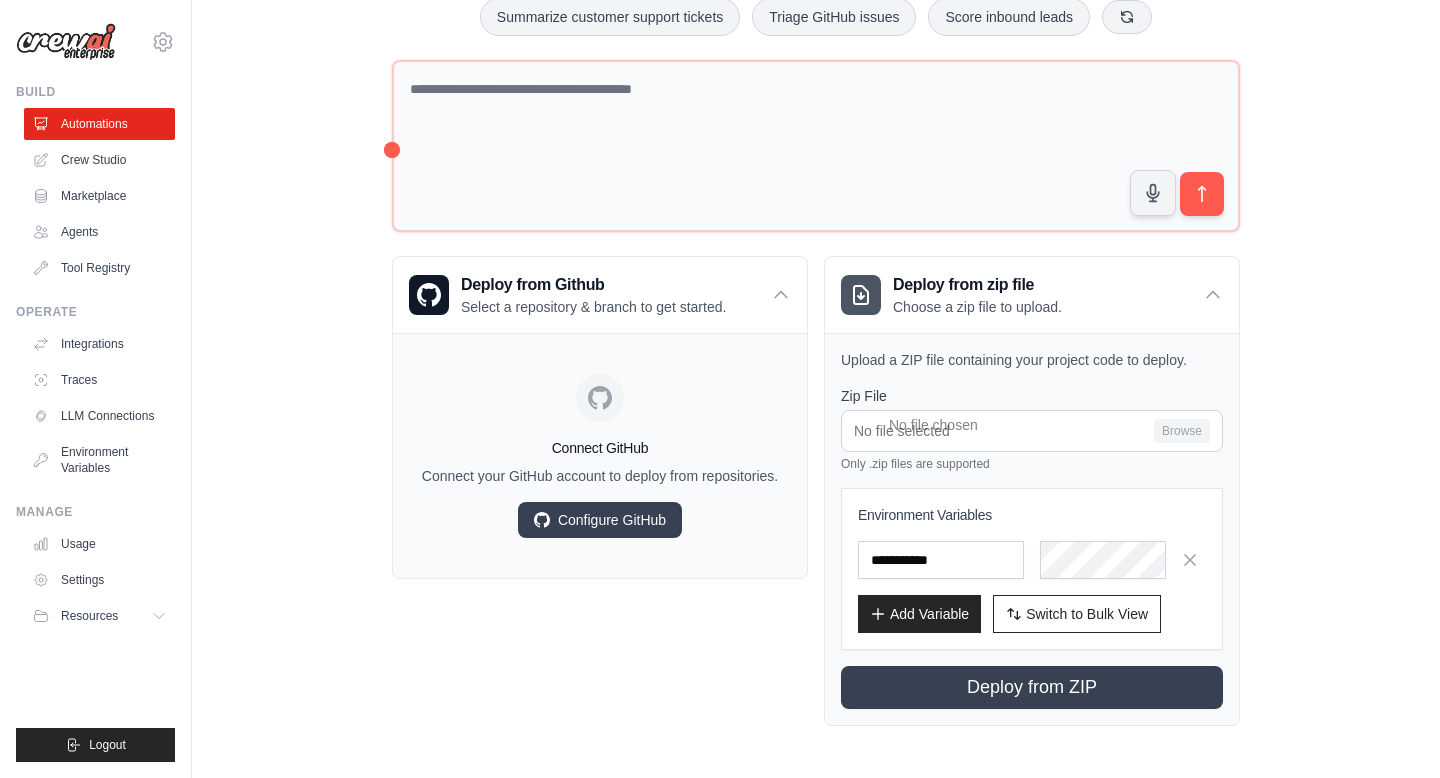 click on "Welcome to Crew! What kind of automation do you want to build?
I'll include some examples if you're just interested to see how
Crew works, or you can use the box below to describe your own.
Summarize customer support tickets
Triage GitHub issues
Score inbound leads" at bounding box center [816, 310] 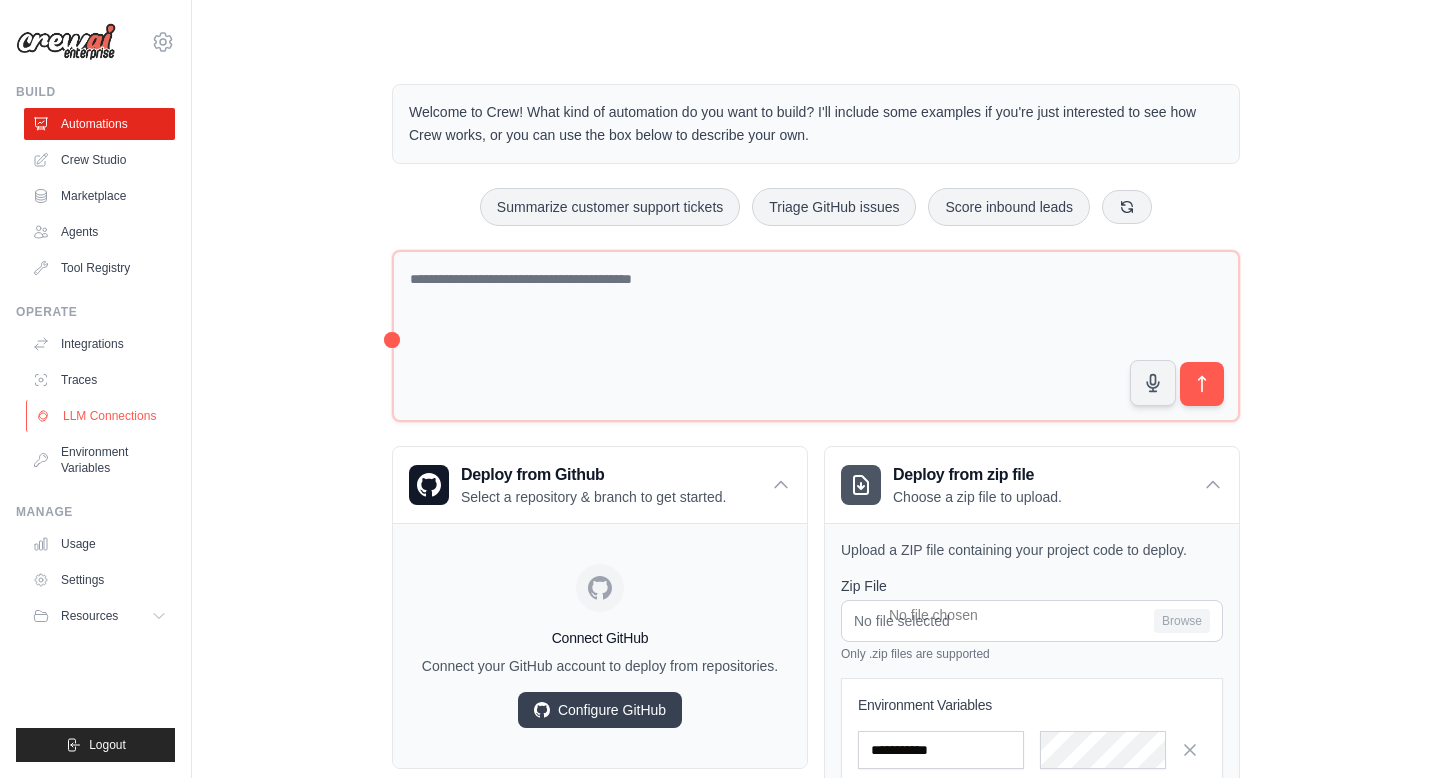 click on "LLM Connections" at bounding box center [101, 416] 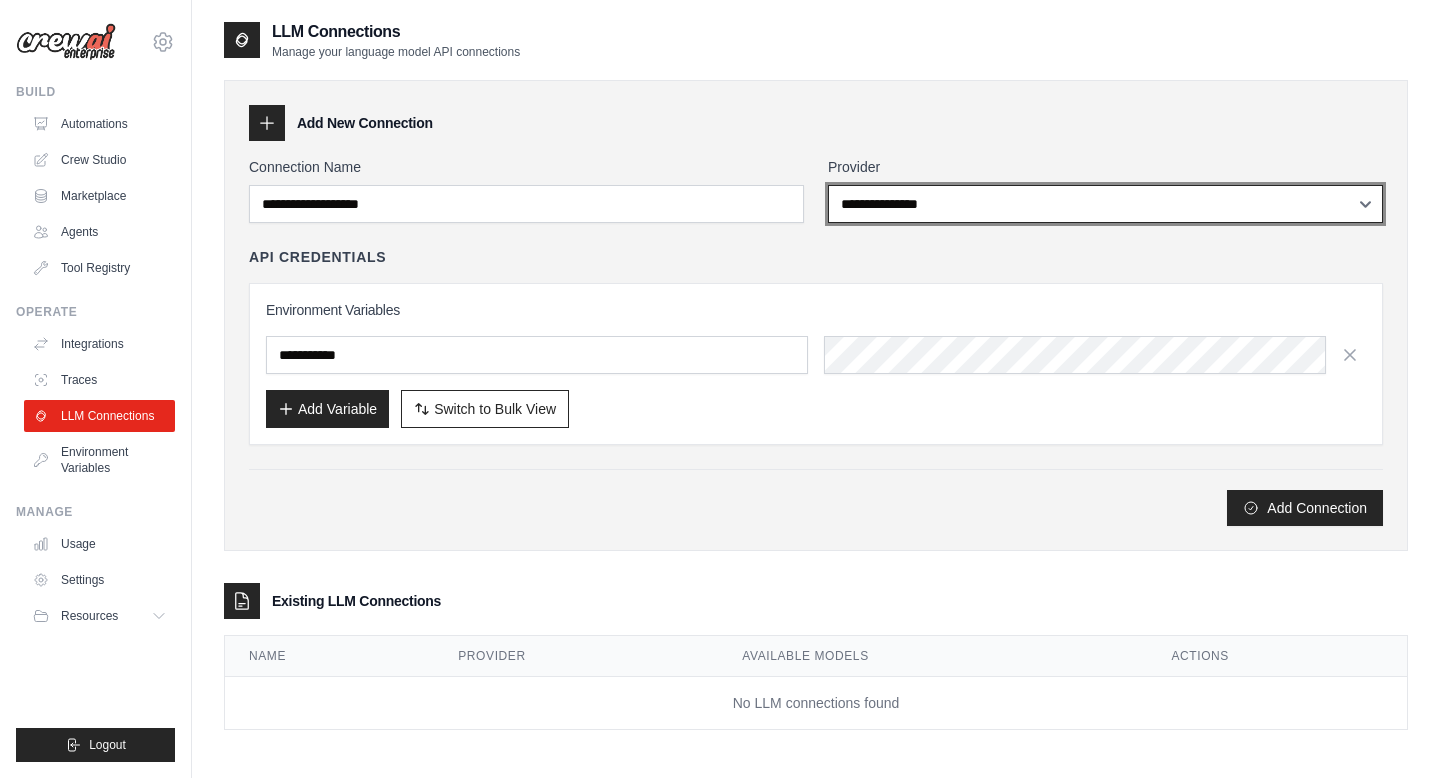 click on "**********" at bounding box center (1105, 204) 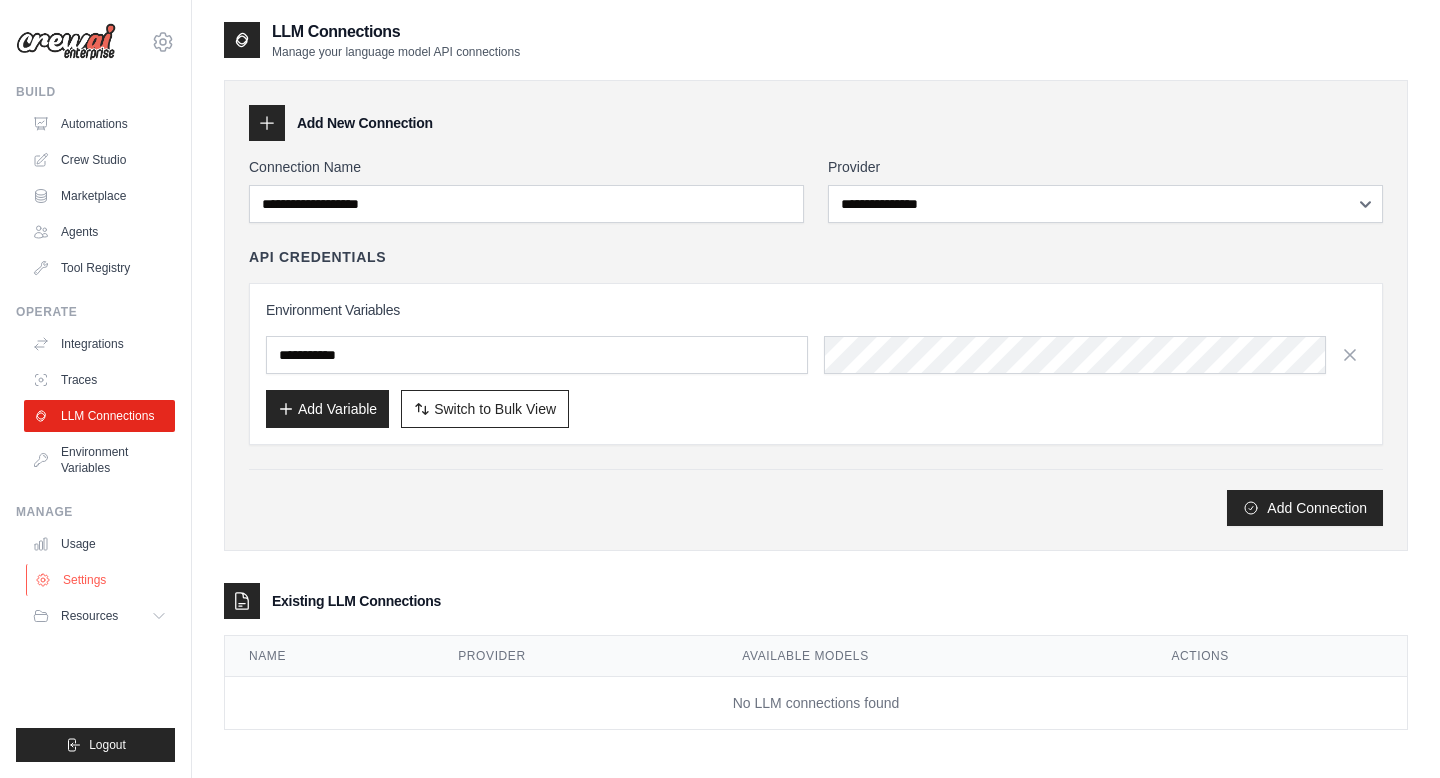 click on "Settings" at bounding box center (101, 580) 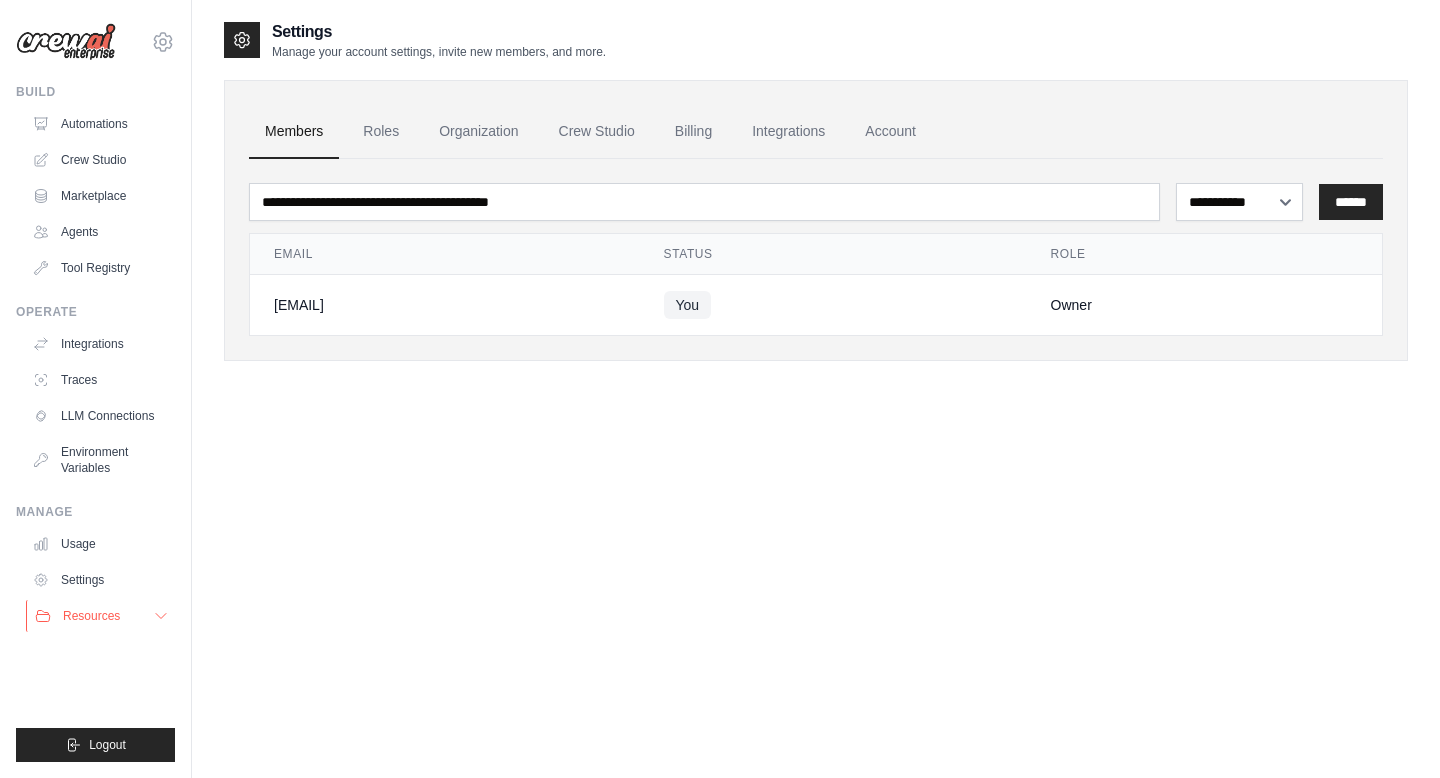 click on "Resources" at bounding box center (91, 616) 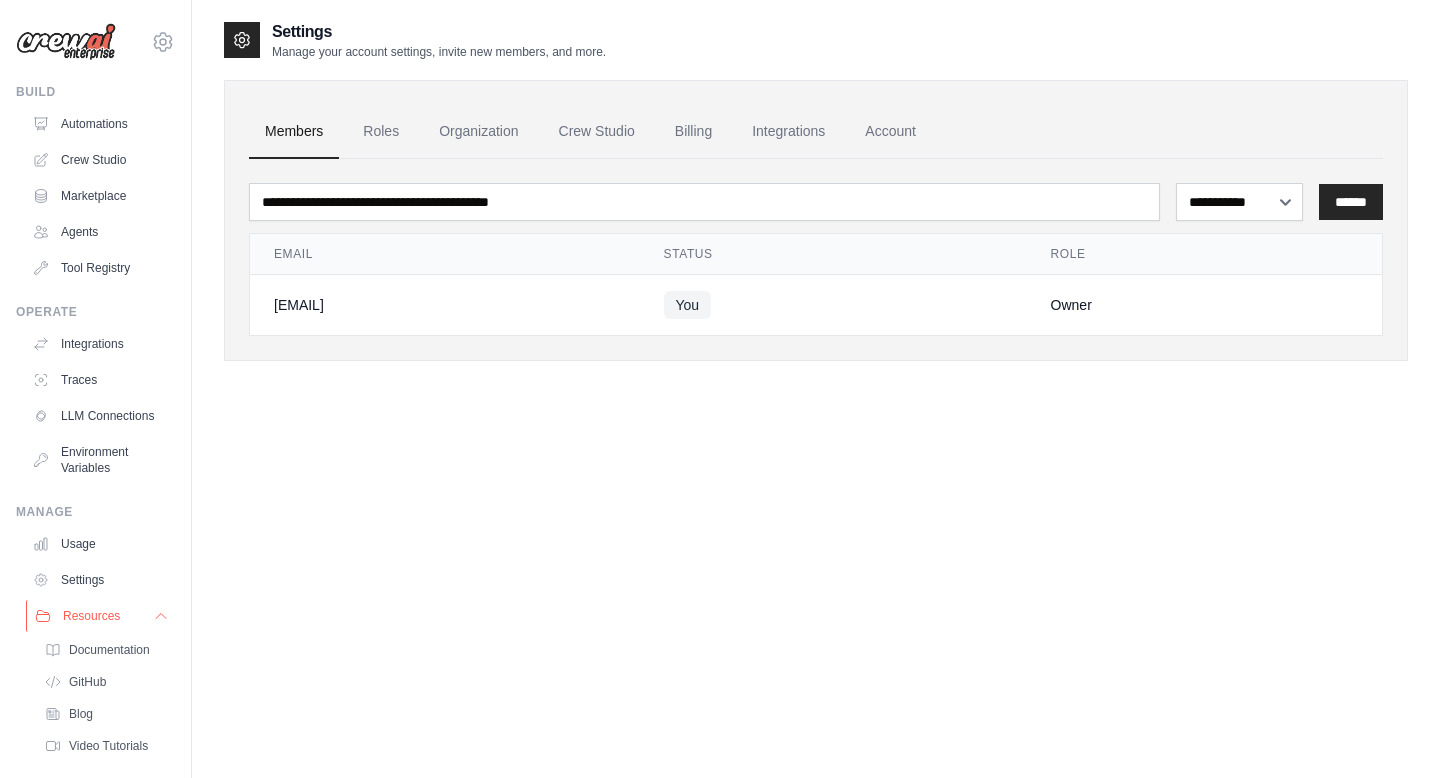 scroll, scrollTop: 52, scrollLeft: 0, axis: vertical 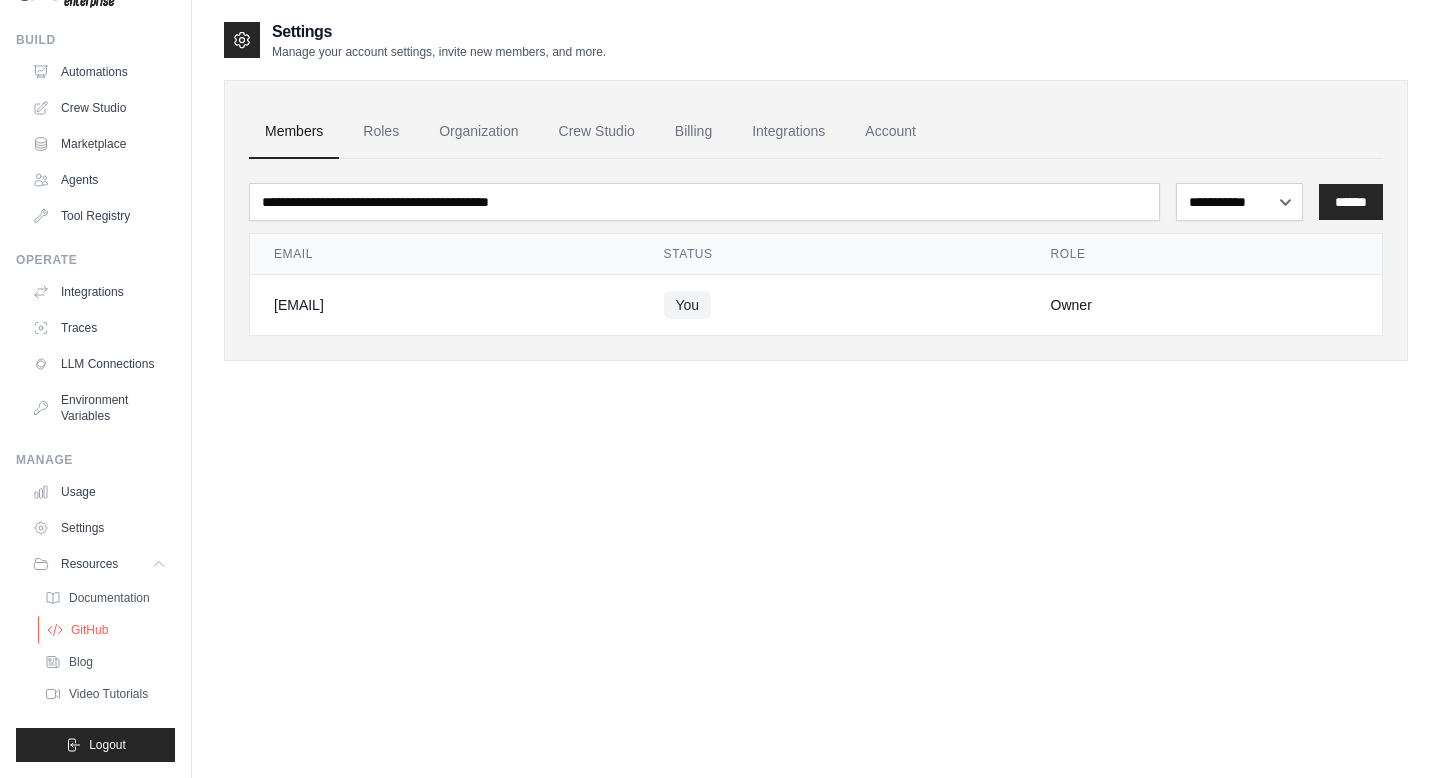 click on "GitHub" at bounding box center (89, 630) 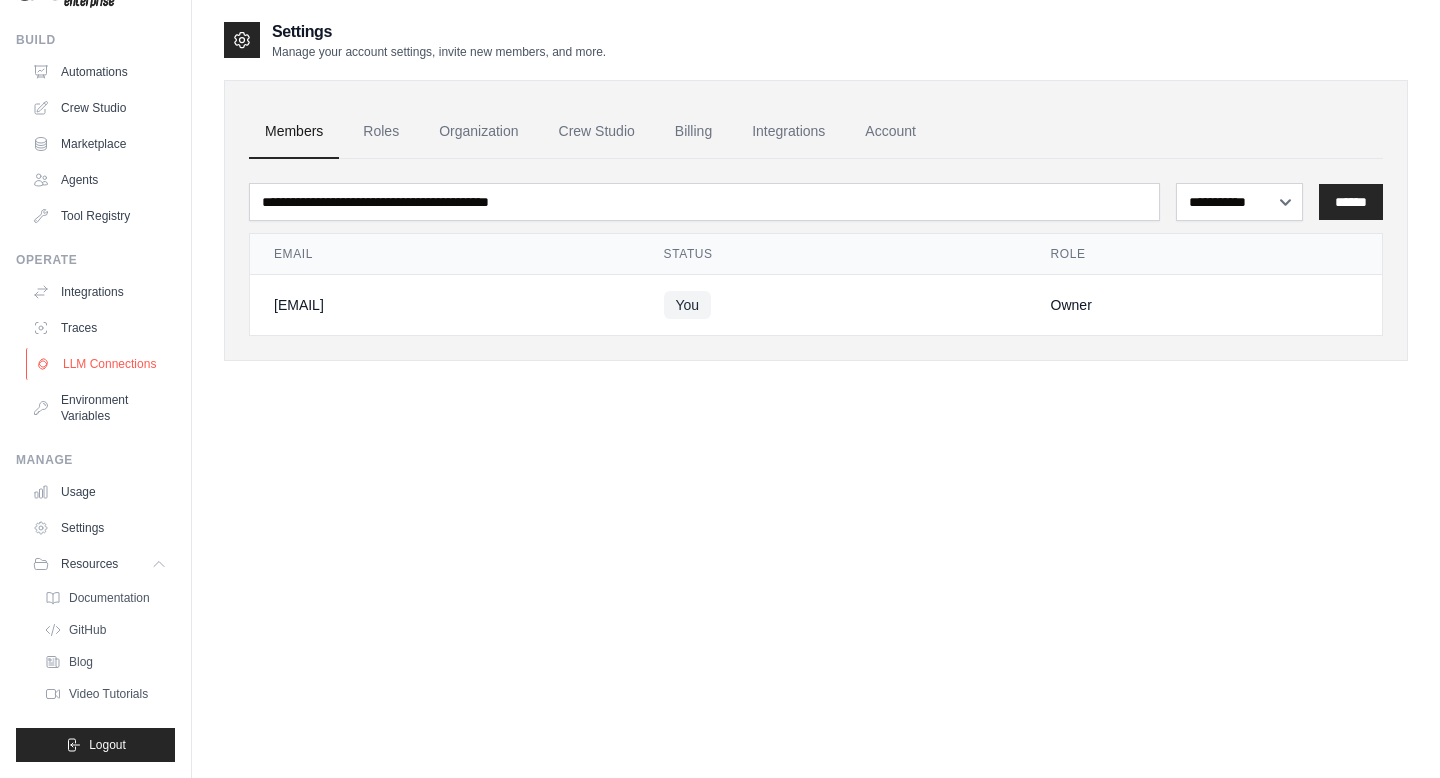 scroll, scrollTop: 40, scrollLeft: 0, axis: vertical 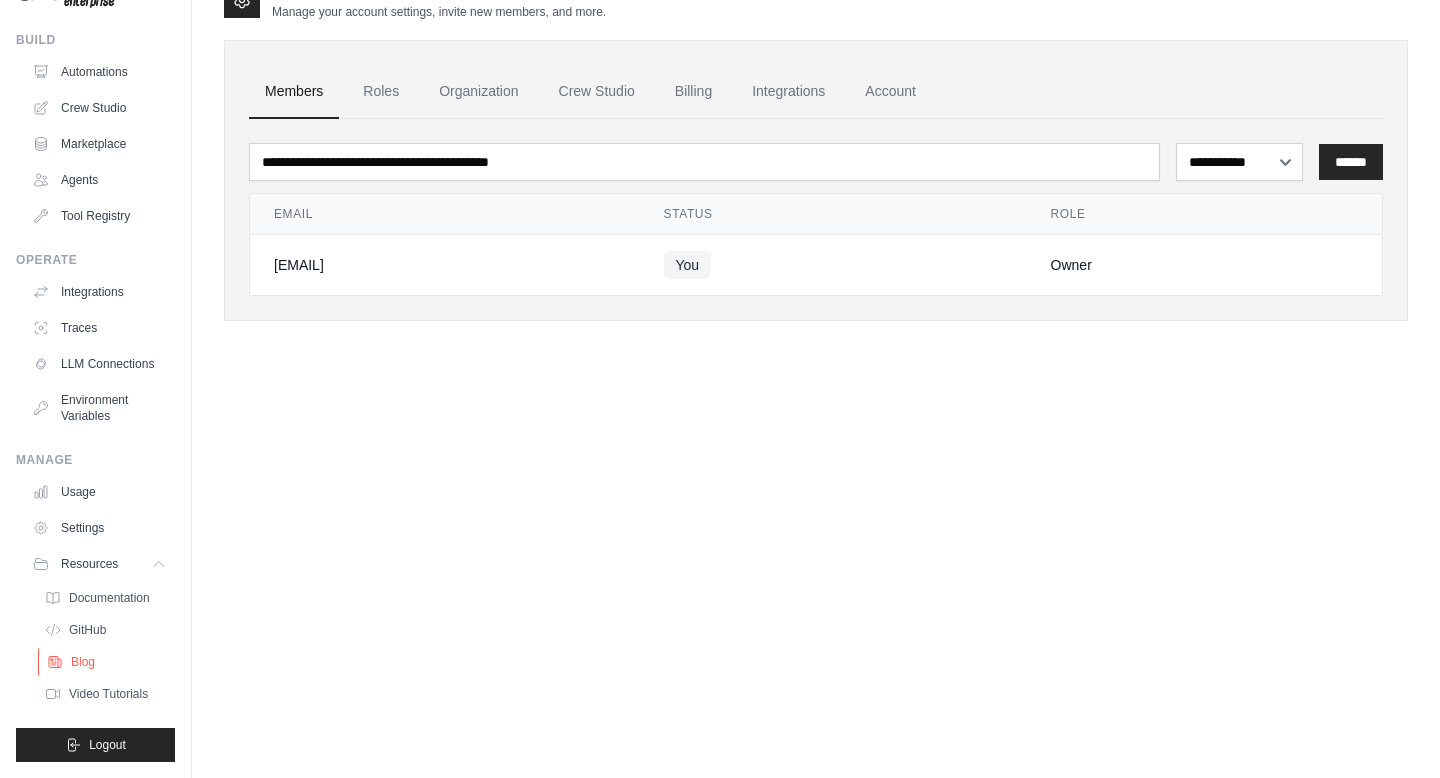 click on "Blog" at bounding box center [83, 662] 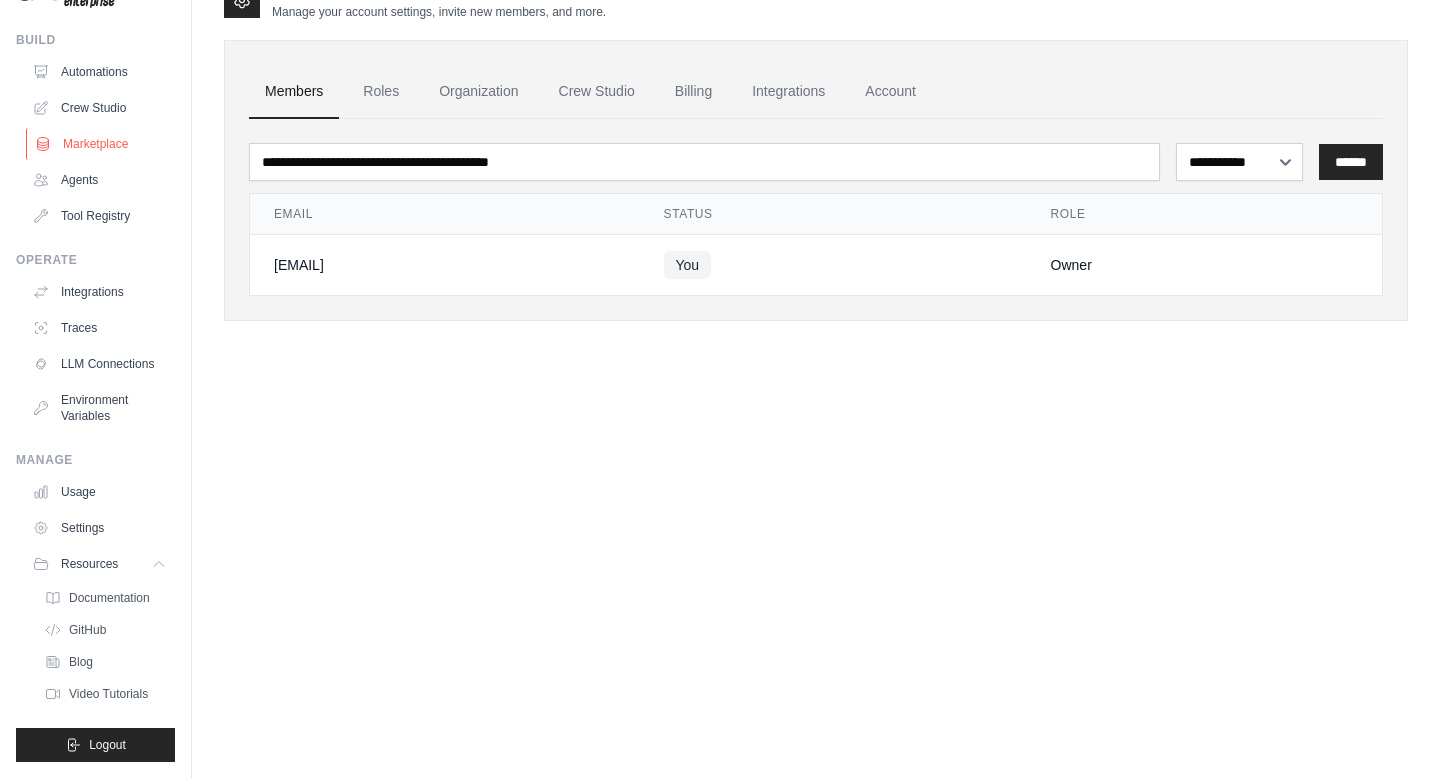 click on "Marketplace" at bounding box center [101, 144] 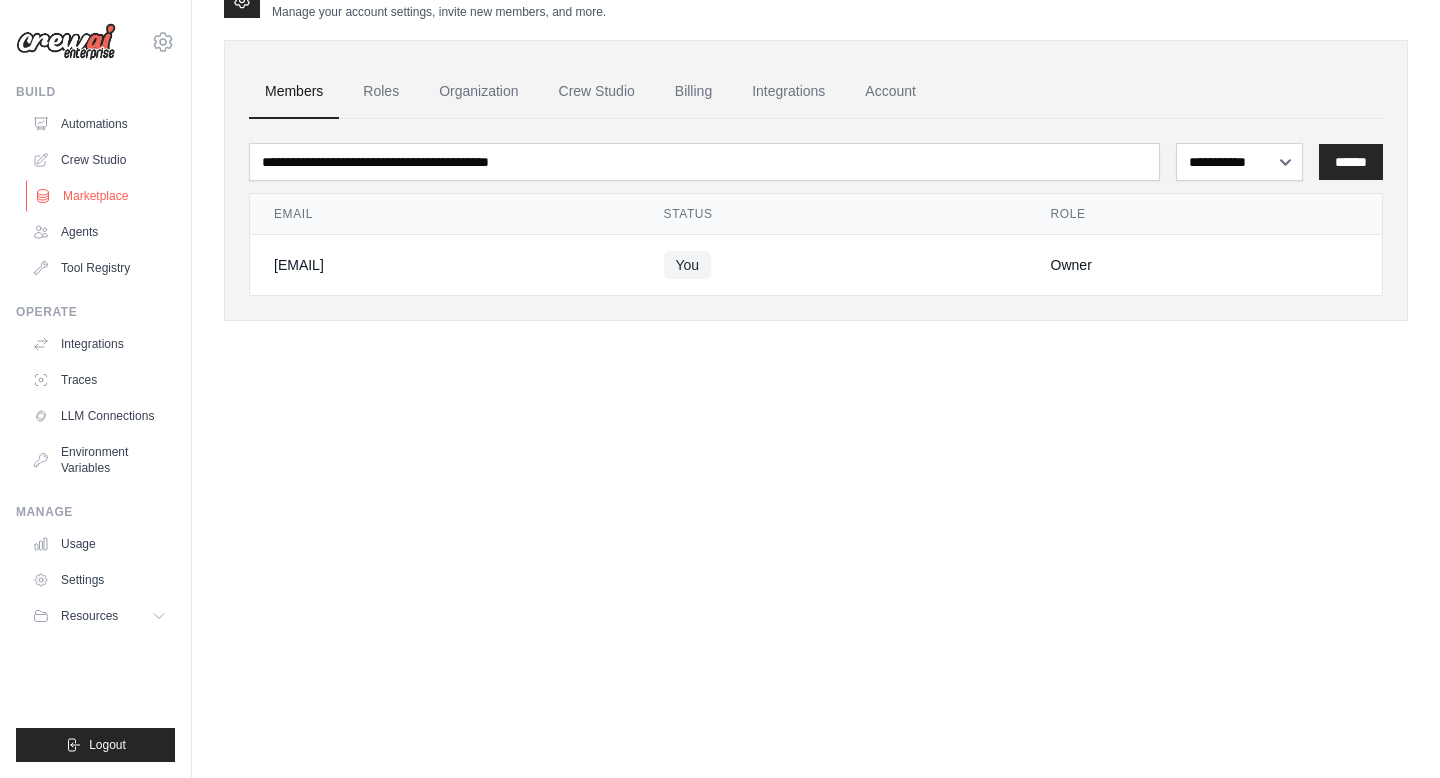 scroll, scrollTop: 0, scrollLeft: 0, axis: both 